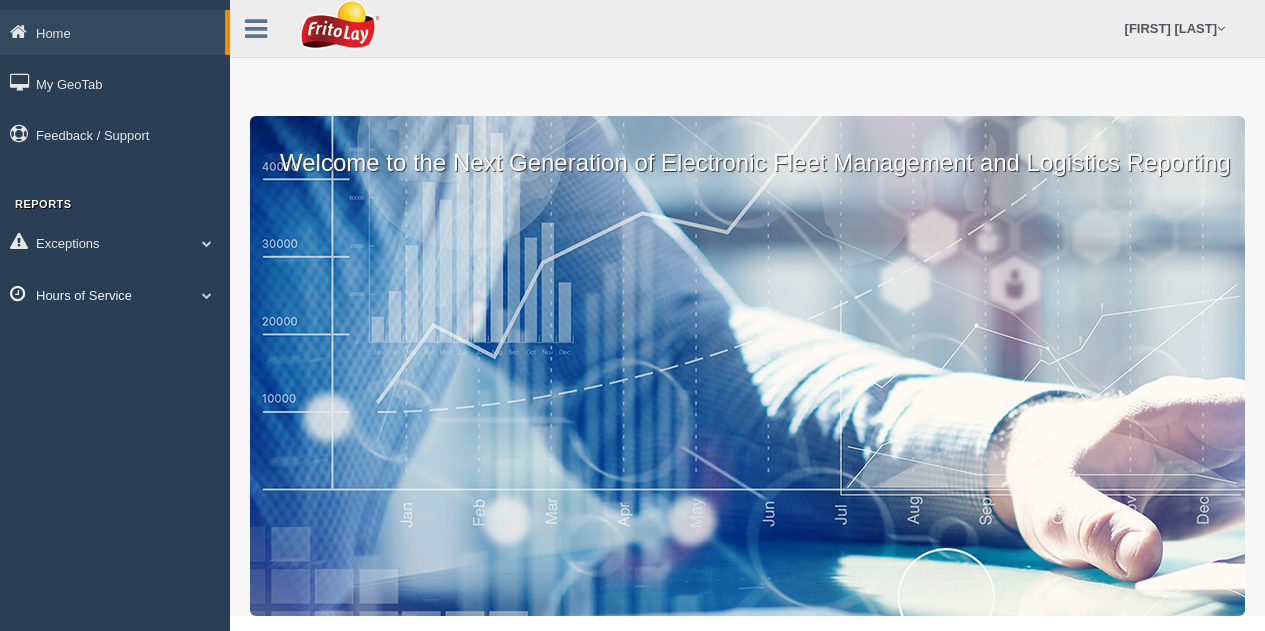 scroll, scrollTop: 0, scrollLeft: 0, axis: both 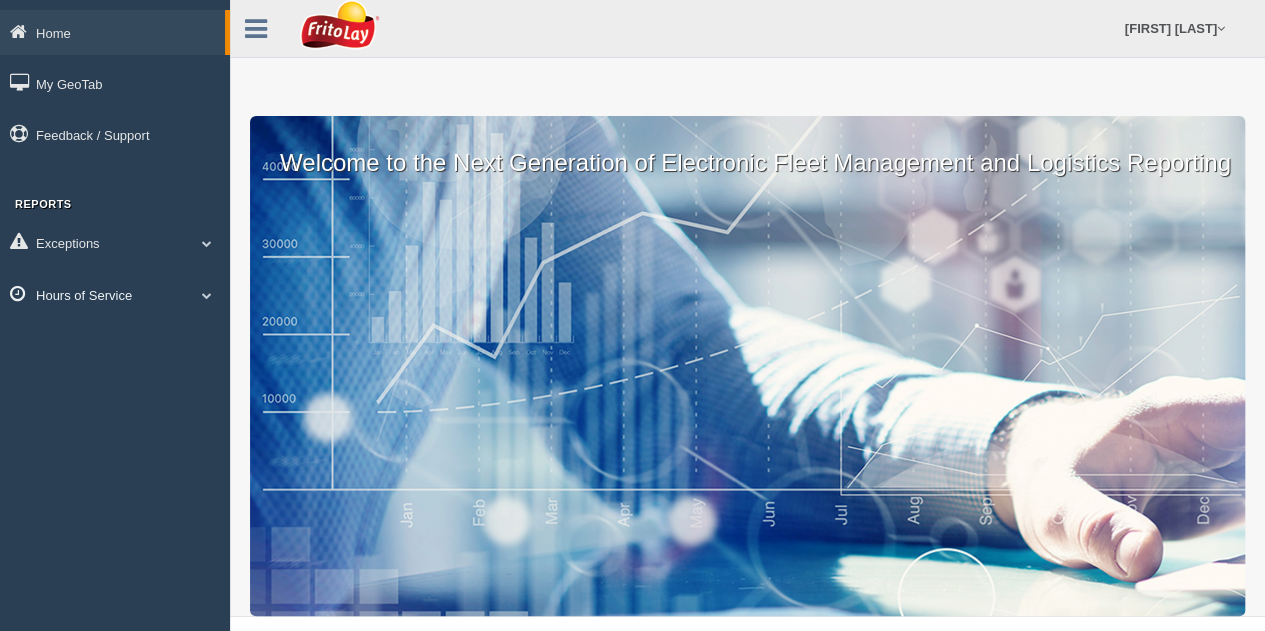 click at bounding box center (207, 295) 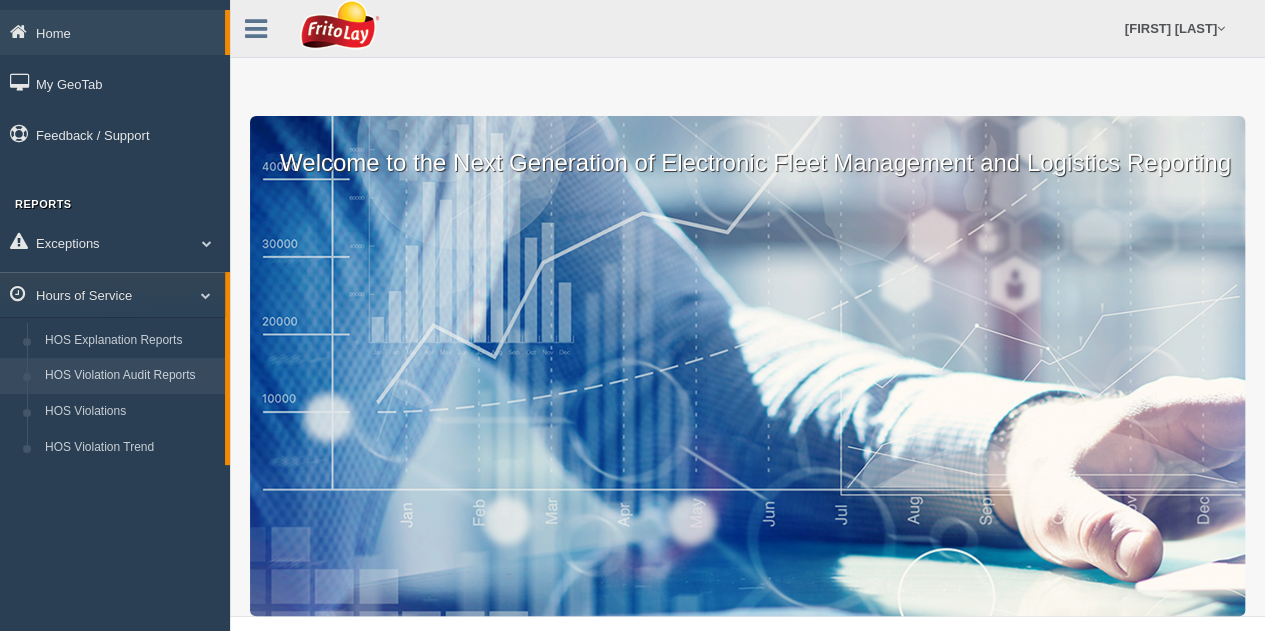 click on "HOS Violation Audit Reports" at bounding box center (130, 376) 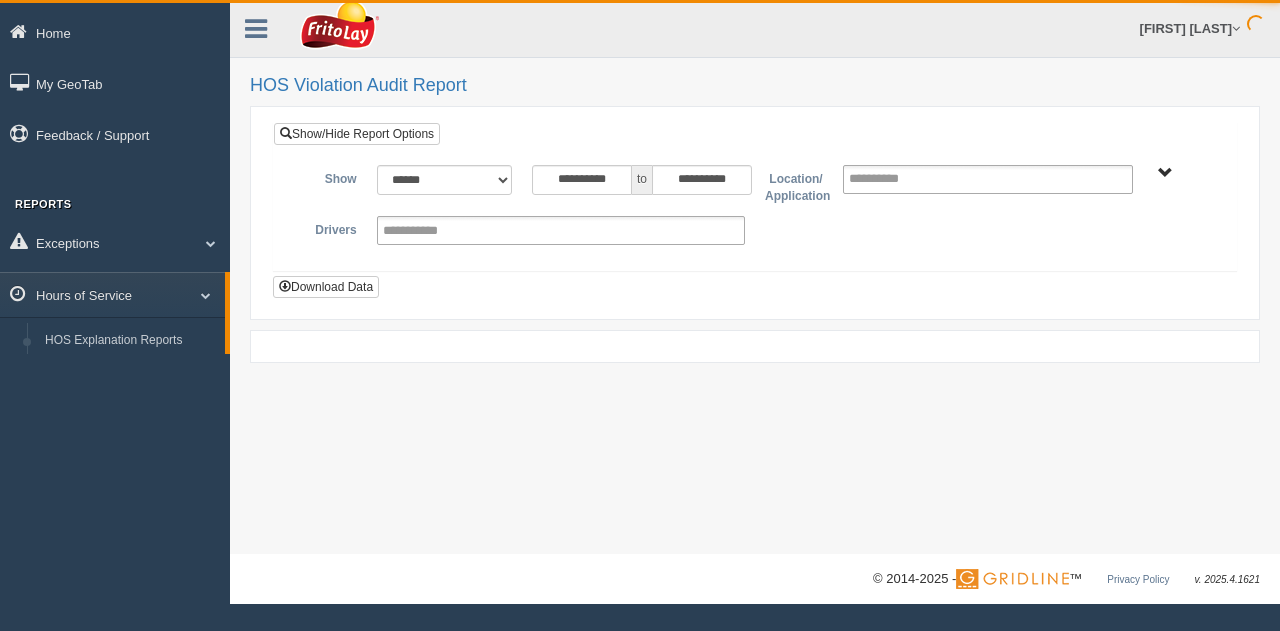 scroll, scrollTop: 0, scrollLeft: 0, axis: both 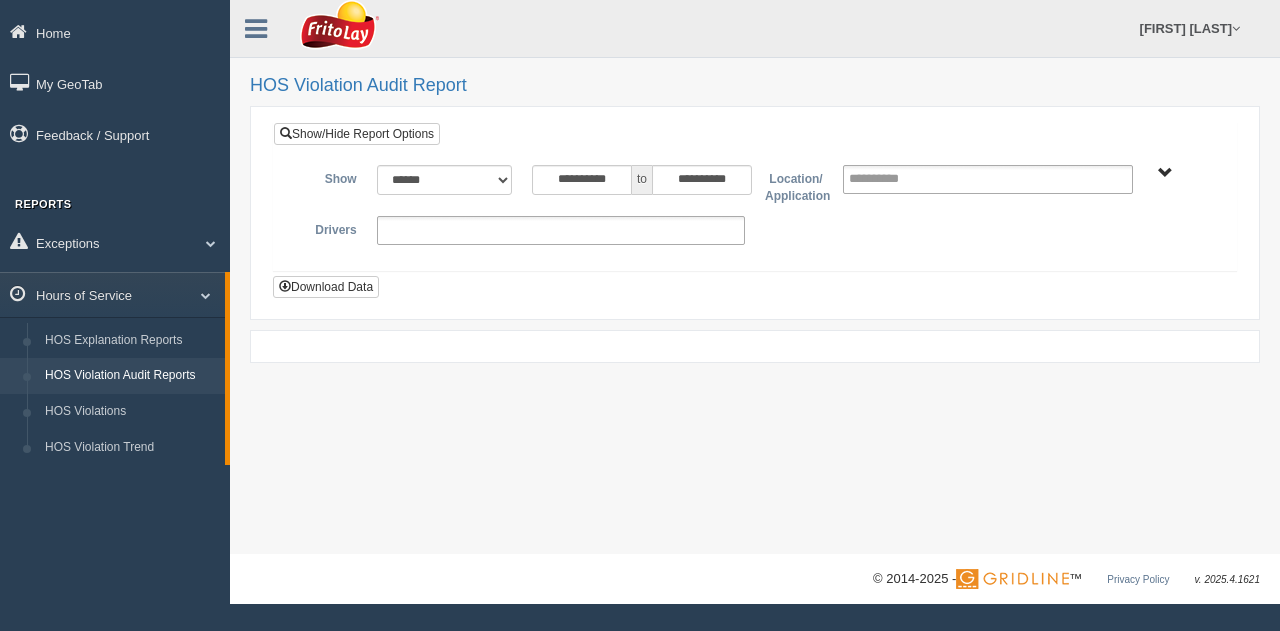 click at bounding box center [561, 230] 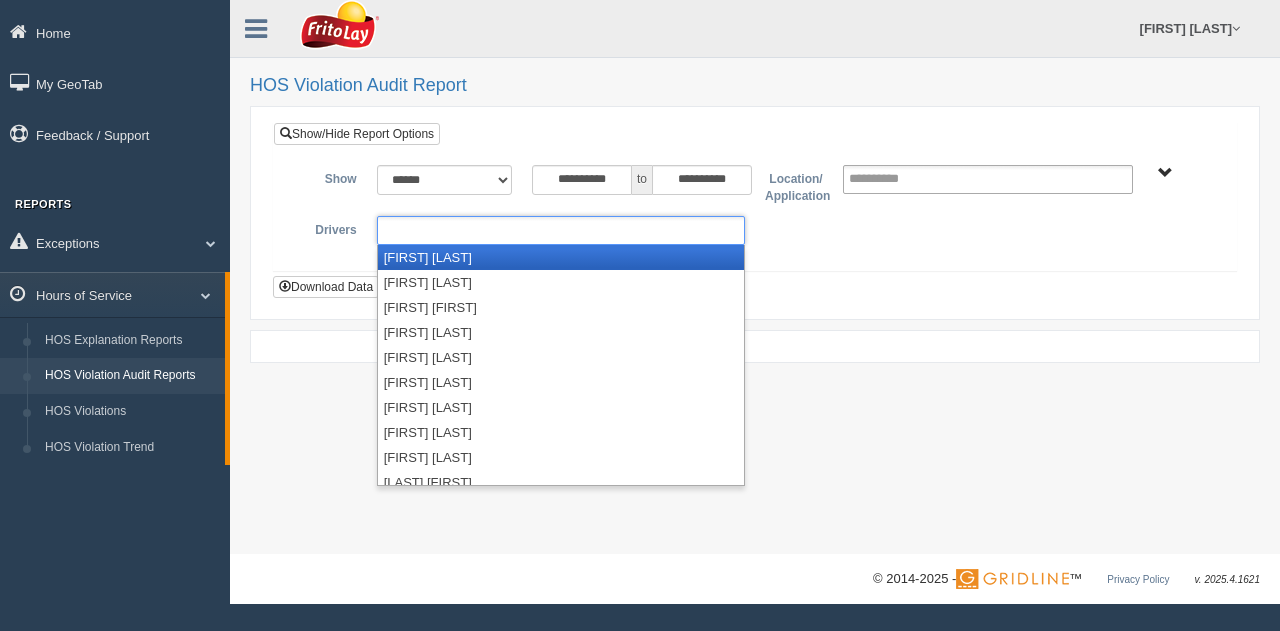 click at bounding box center [561, 230] 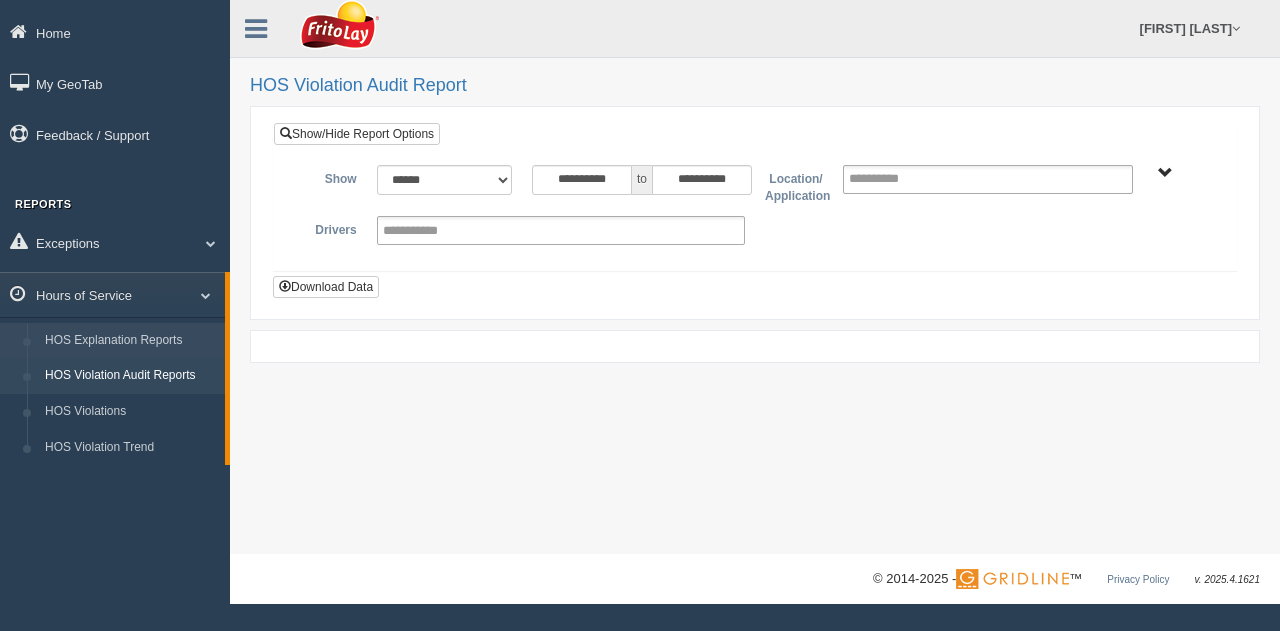 click on "HOS Explanation Reports" at bounding box center [130, 341] 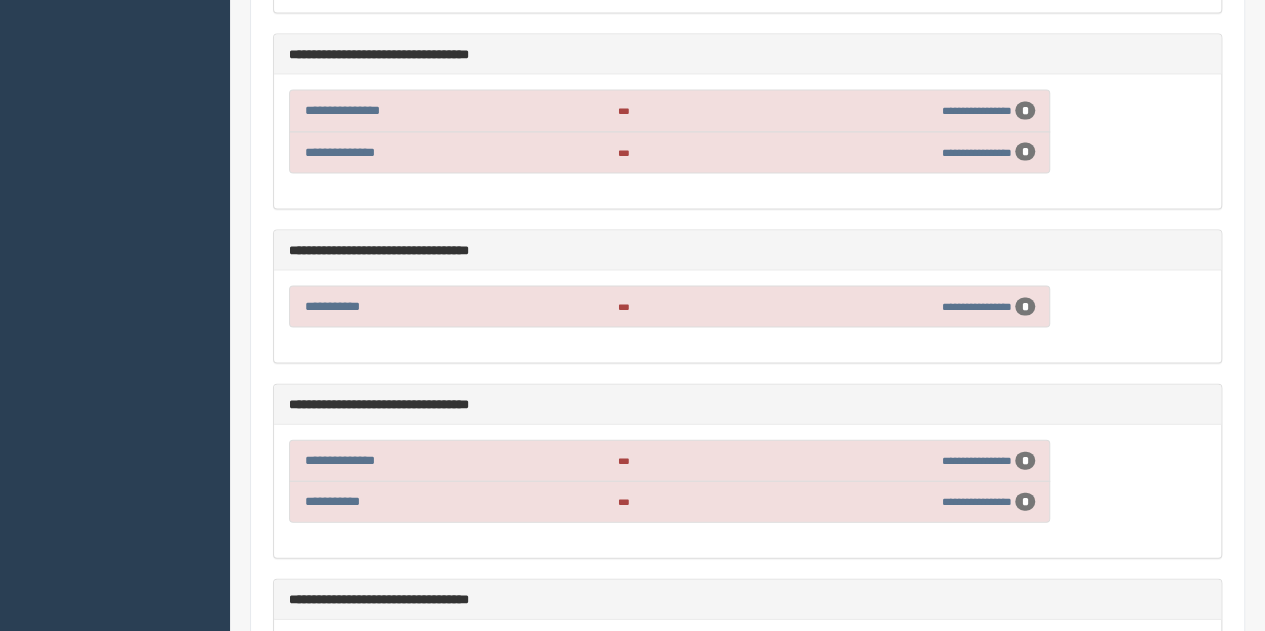 scroll, scrollTop: 2000, scrollLeft: 0, axis: vertical 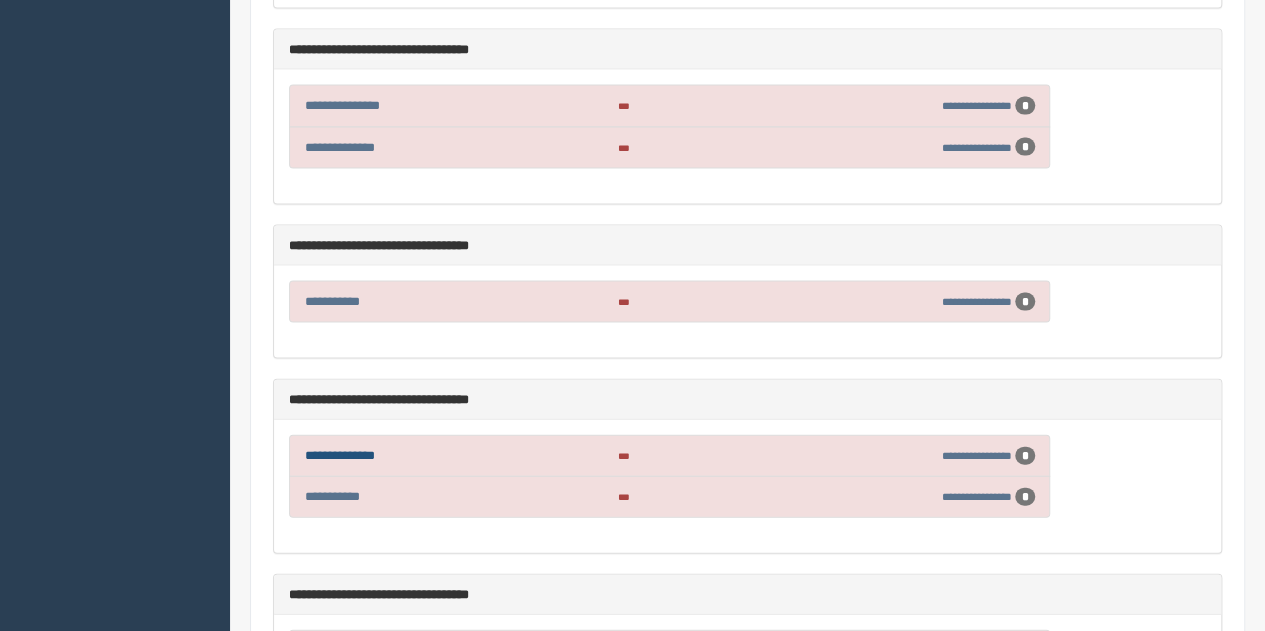 click on "**********" at bounding box center [340, 455] 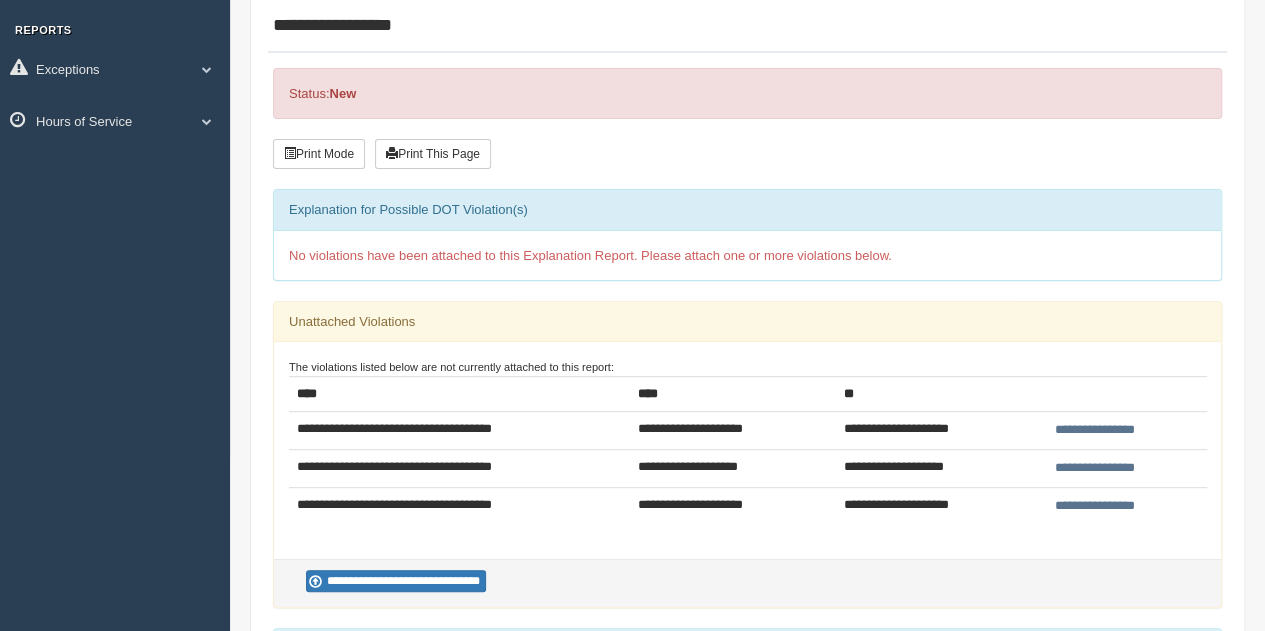scroll, scrollTop: 200, scrollLeft: 0, axis: vertical 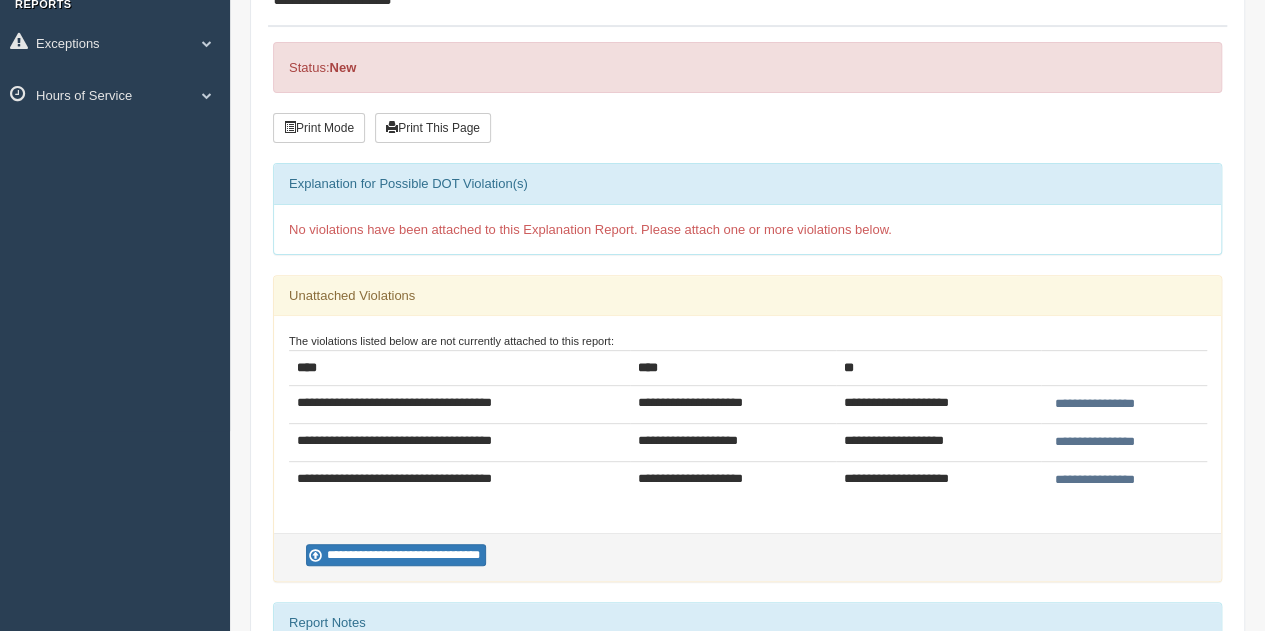 click on "**********" at bounding box center (1095, 480) 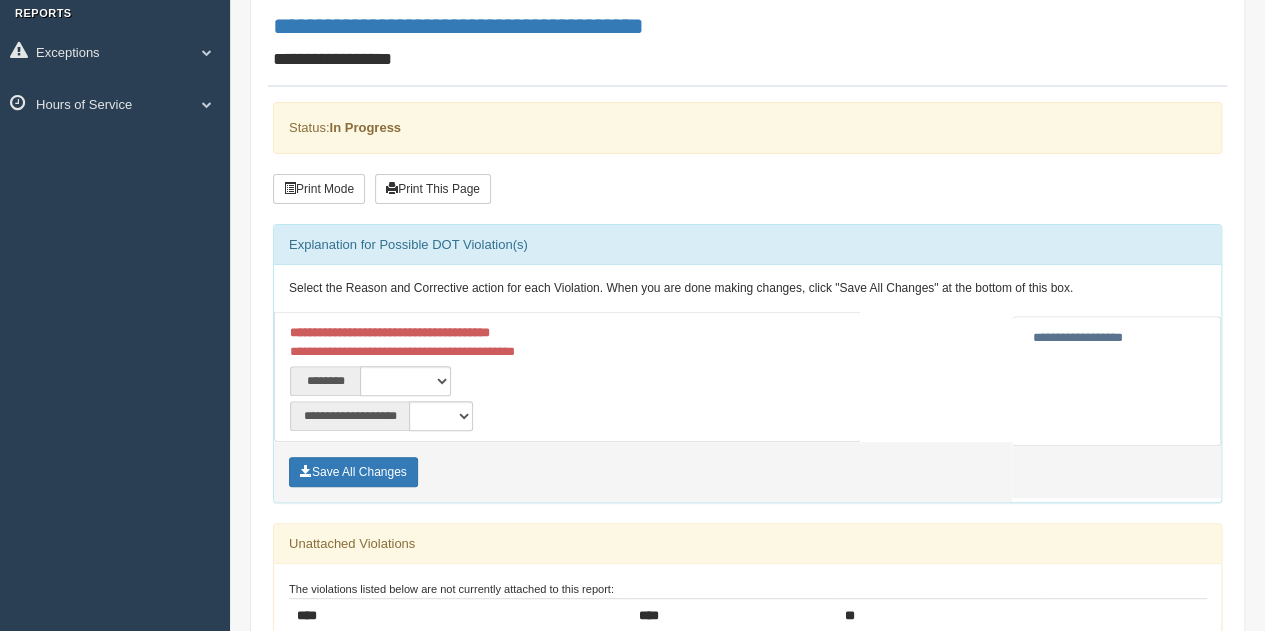 scroll, scrollTop: 200, scrollLeft: 0, axis: vertical 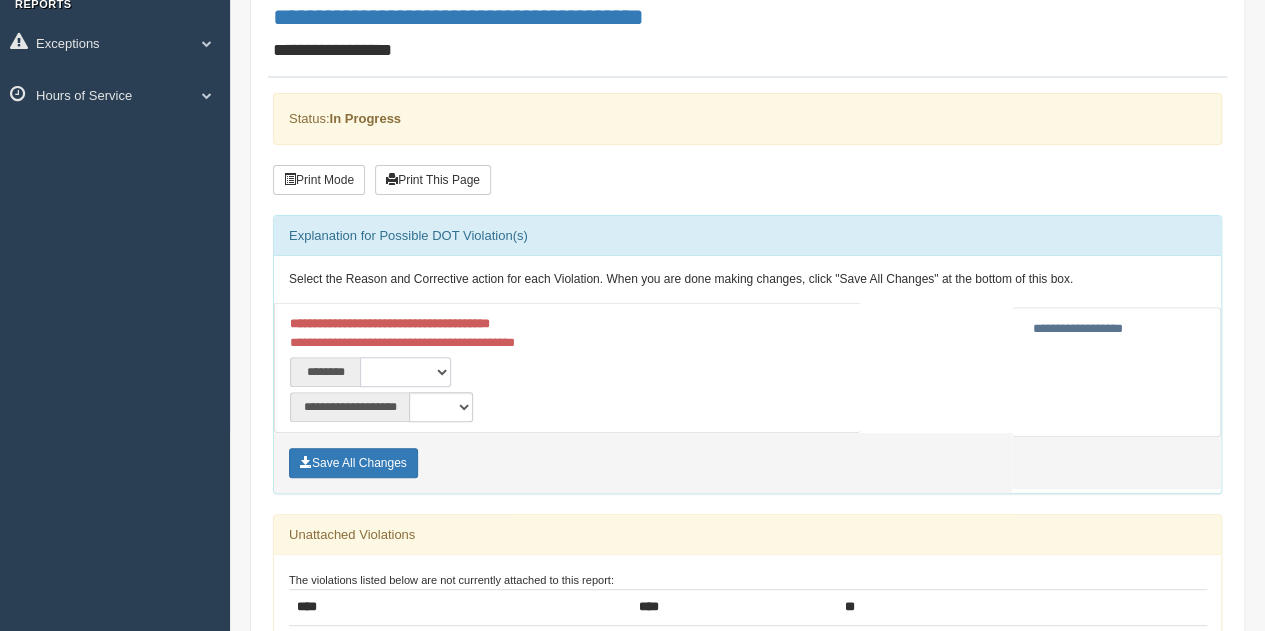 click on "**********" at bounding box center (405, 372) 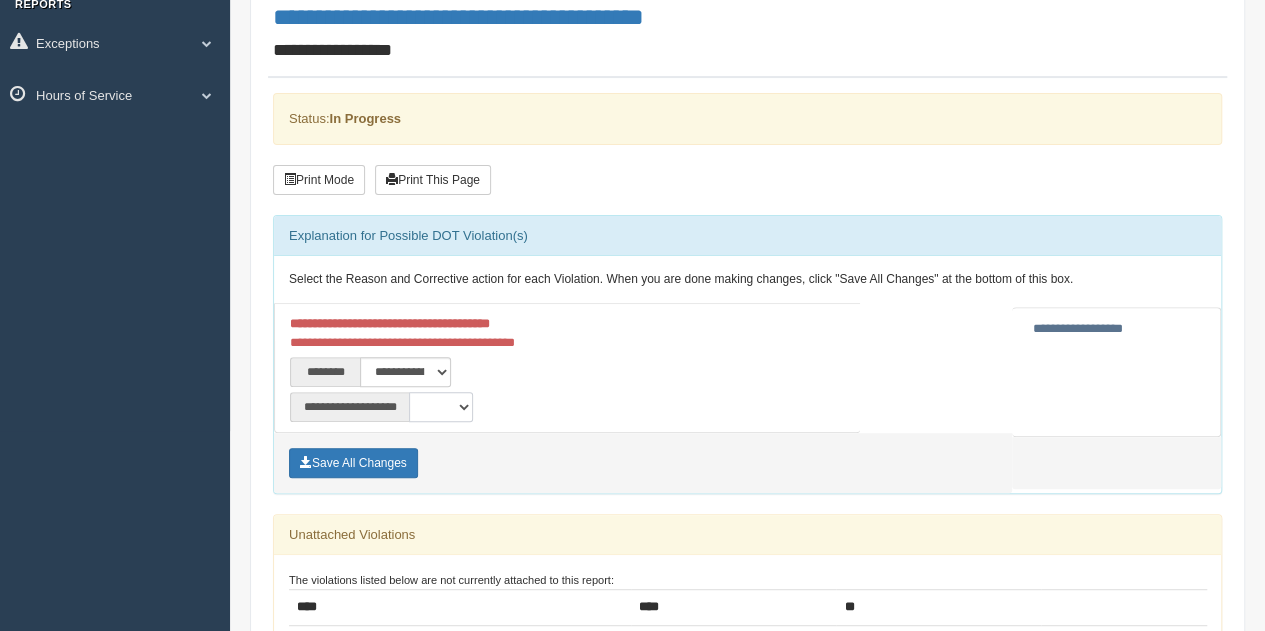 click on "**********" at bounding box center (441, 407) 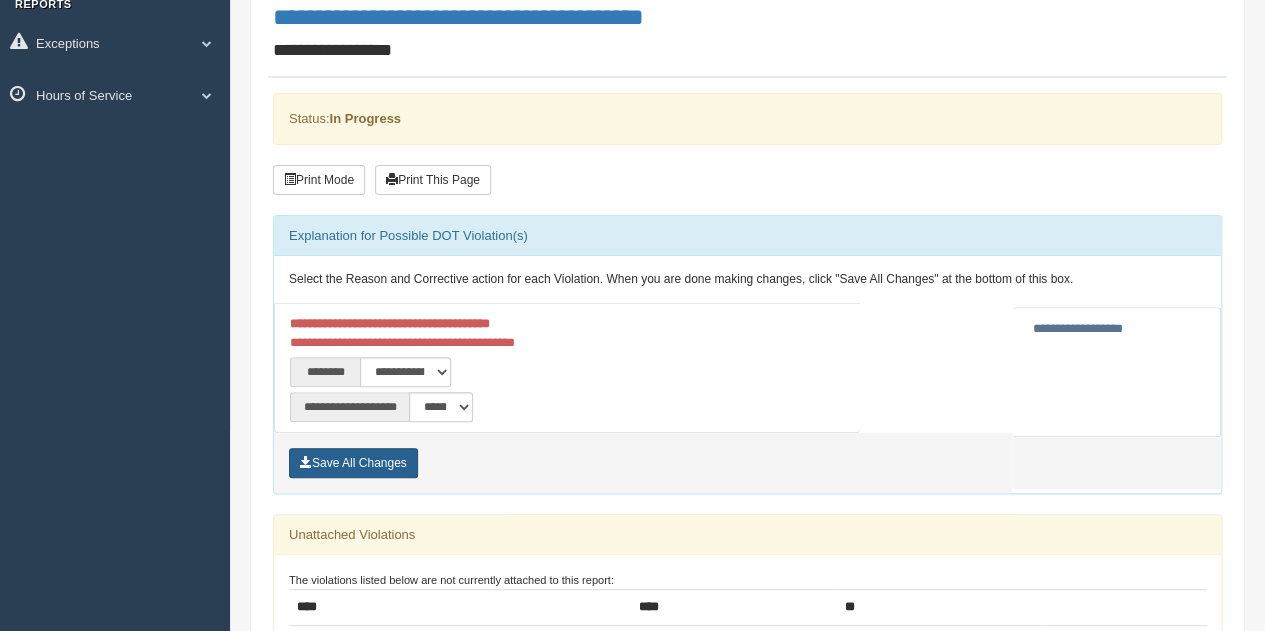 click on "Save All Changes" at bounding box center [353, 463] 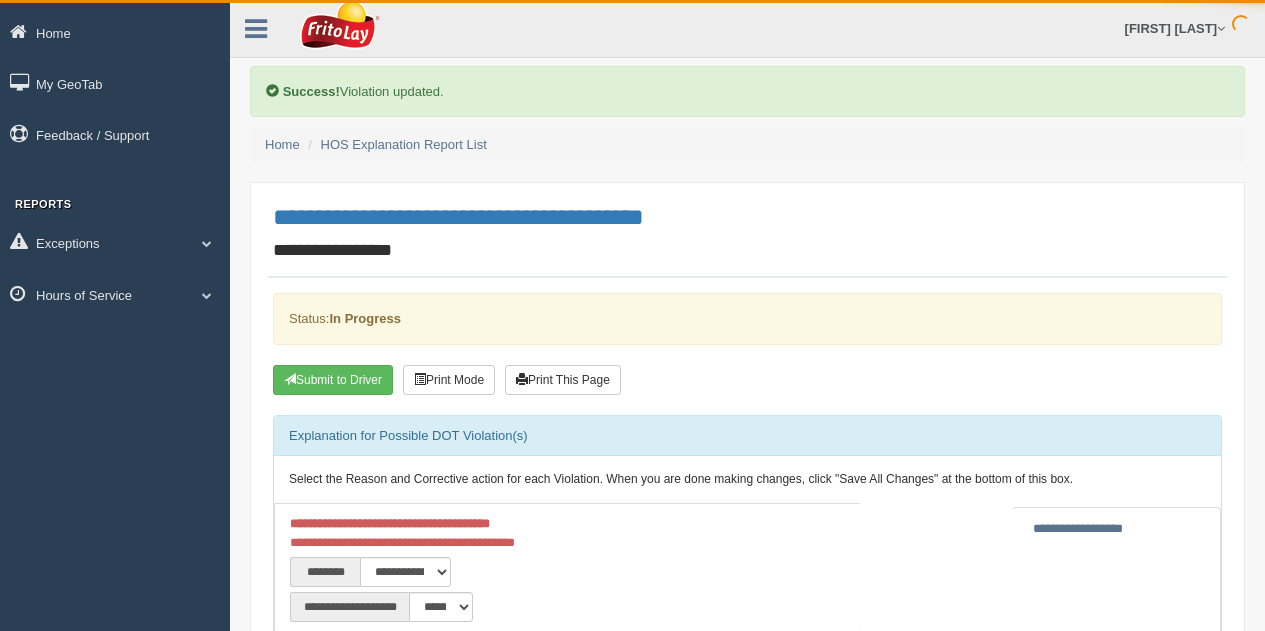 scroll, scrollTop: 0, scrollLeft: 0, axis: both 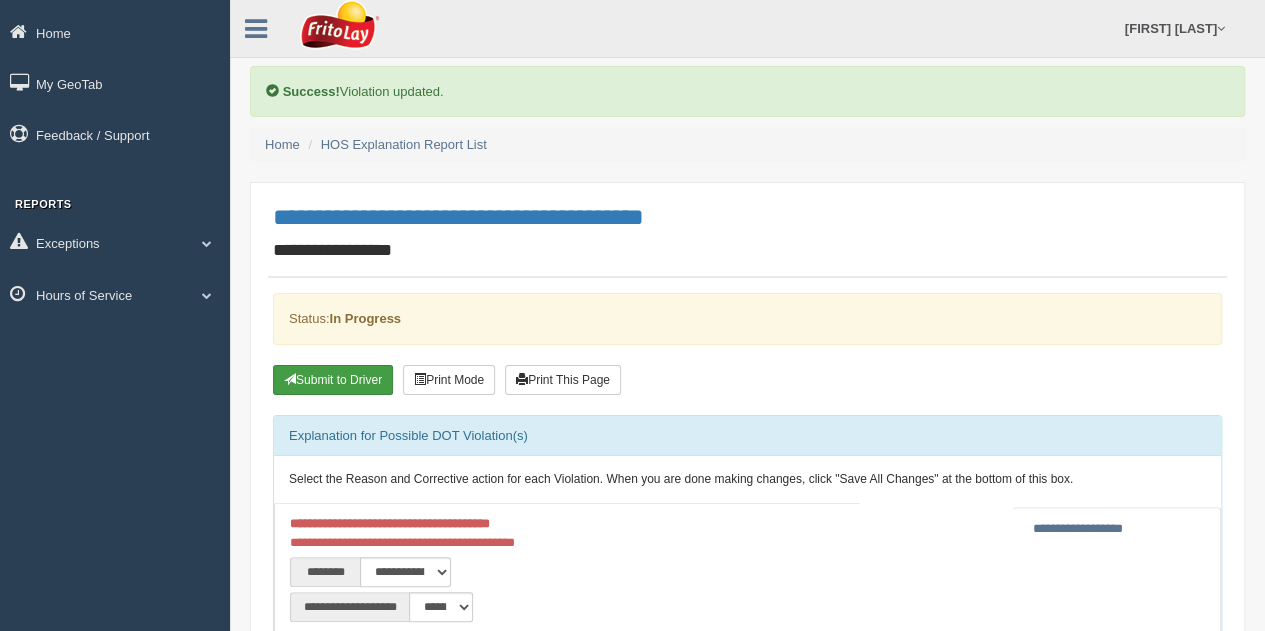 click on "Submit to Driver" at bounding box center [333, 380] 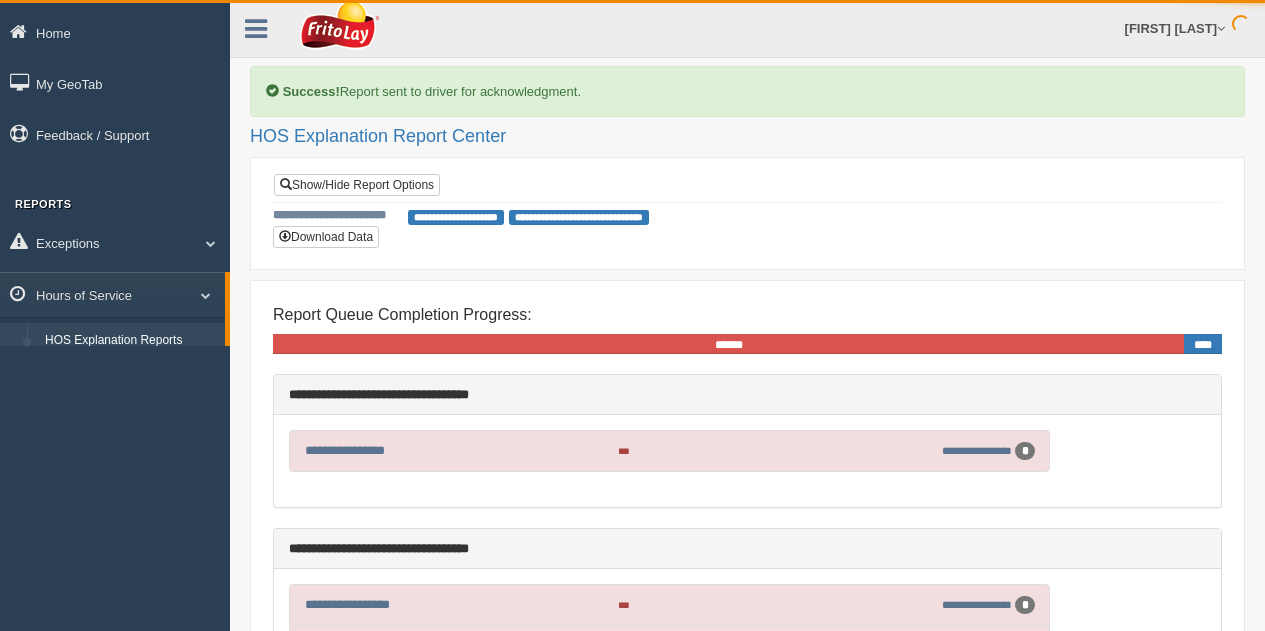 scroll, scrollTop: 0, scrollLeft: 0, axis: both 